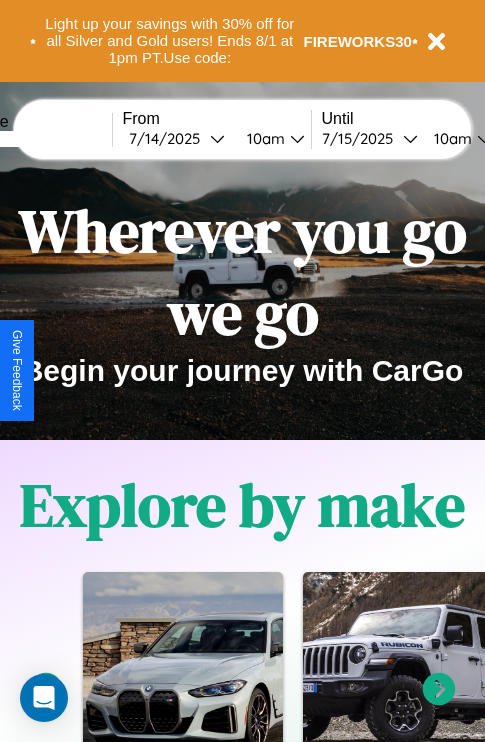 scroll, scrollTop: 308, scrollLeft: 0, axis: vertical 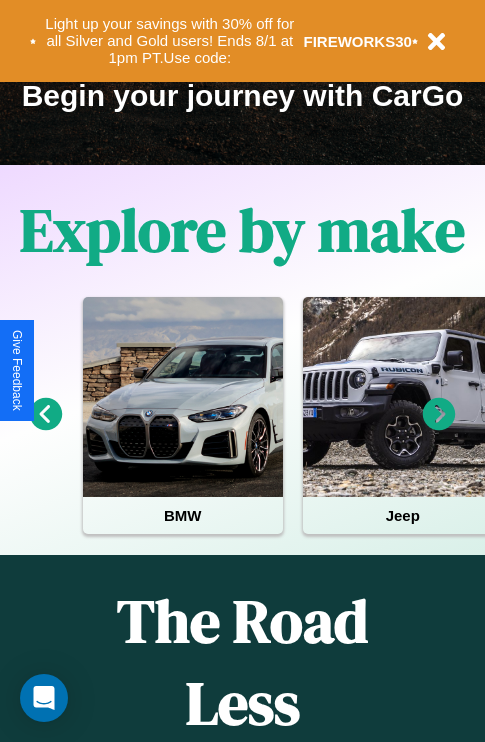 click 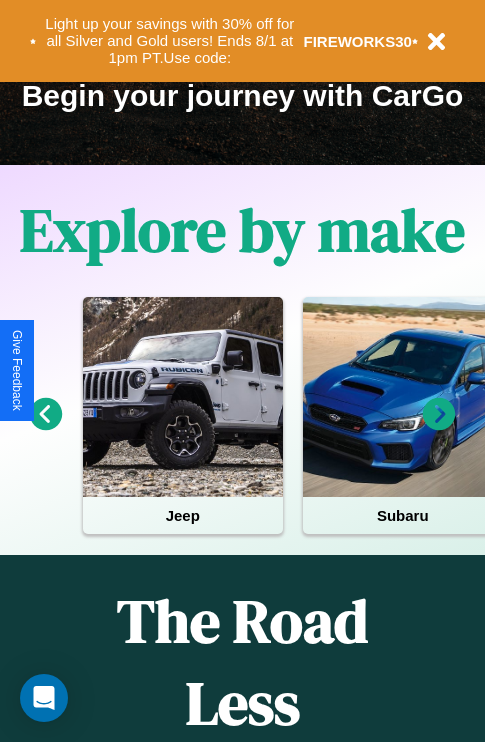 click 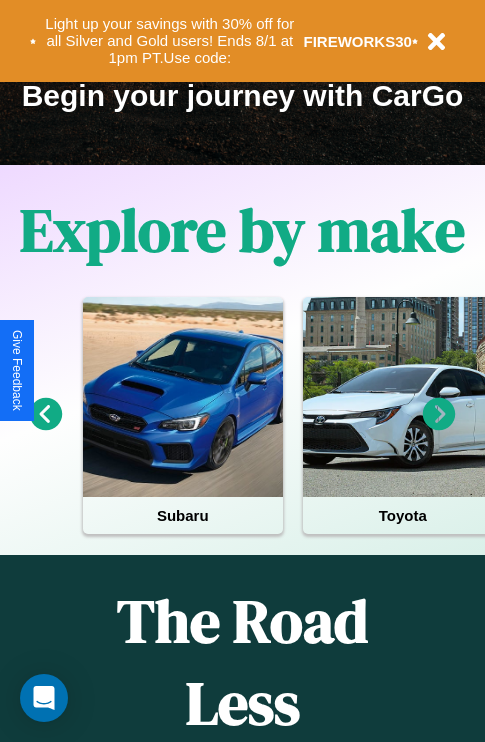 click 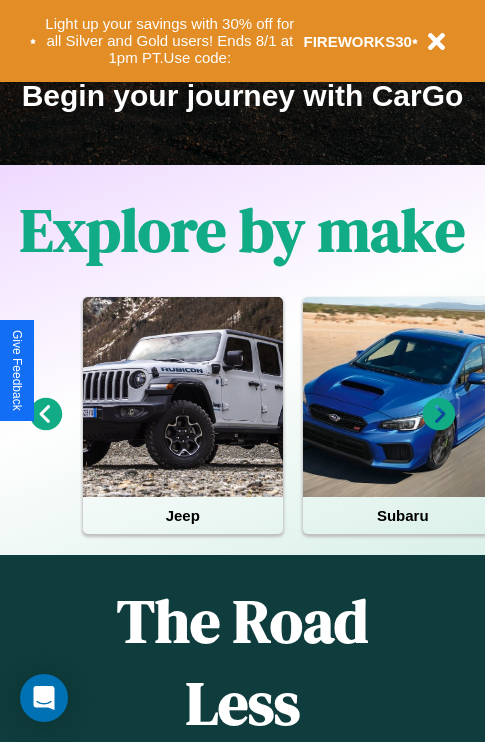 click 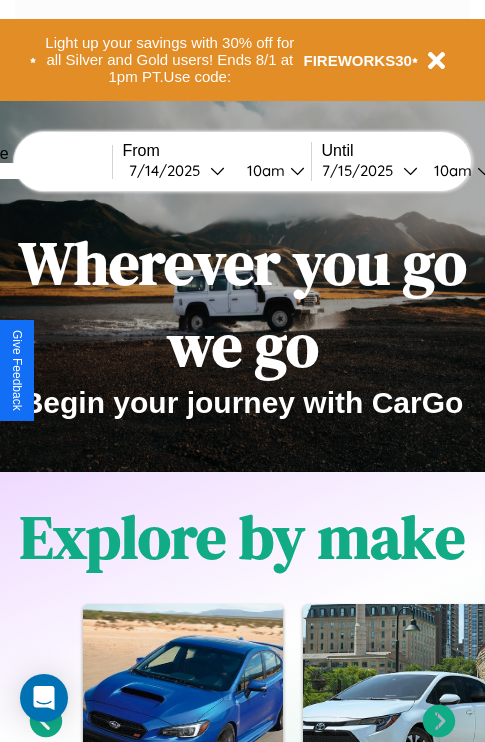 scroll, scrollTop: 0, scrollLeft: 0, axis: both 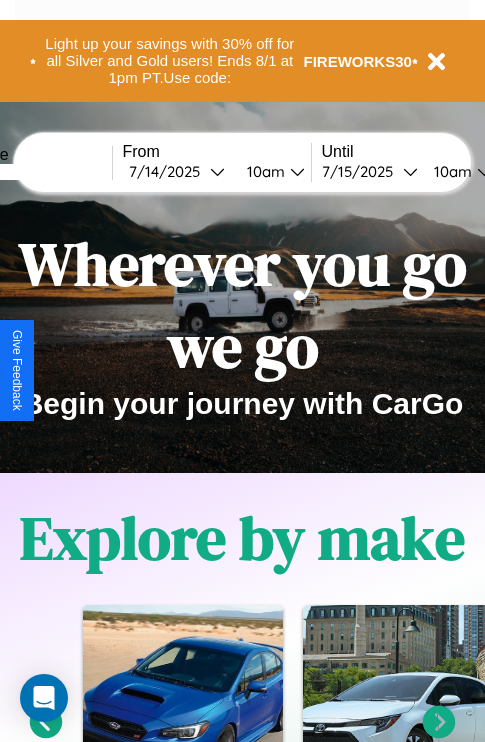 click at bounding box center (37, 172) 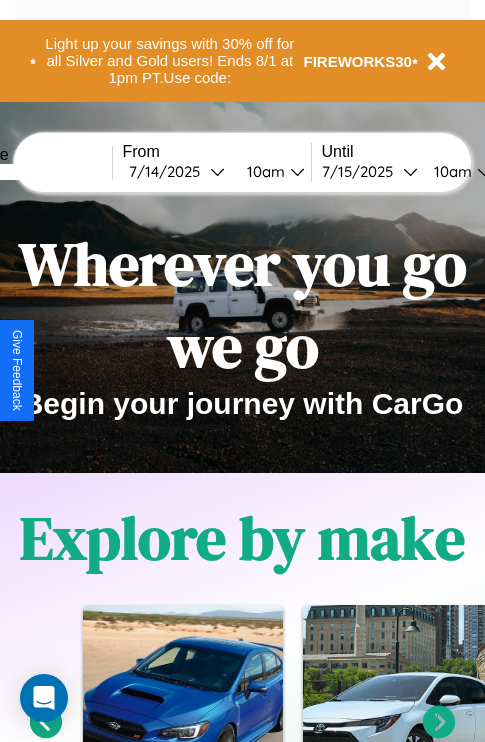 click on "7 / 14 / 2025" at bounding box center [169, 171] 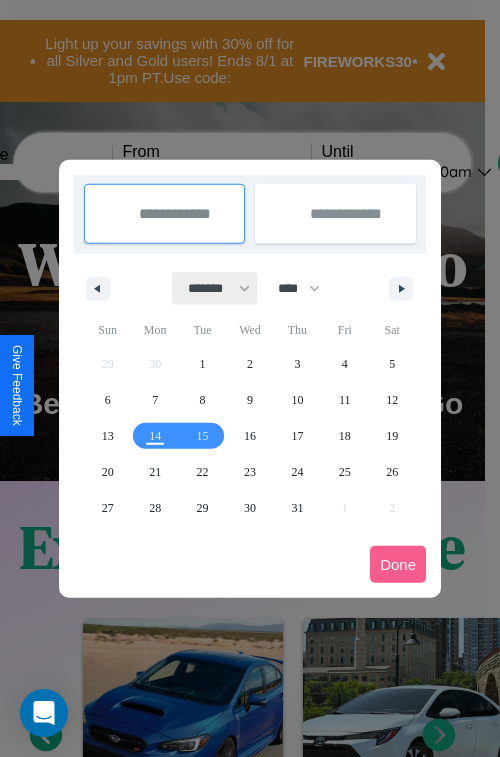 click on "******* ******** ***** ***** *** **** **** ****** ********* ******* ******** ********" at bounding box center [215, 288] 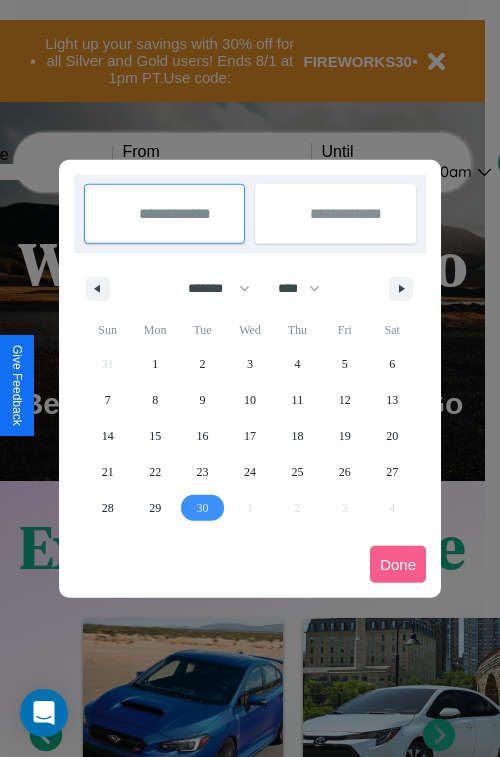 click on "30" at bounding box center (203, 508) 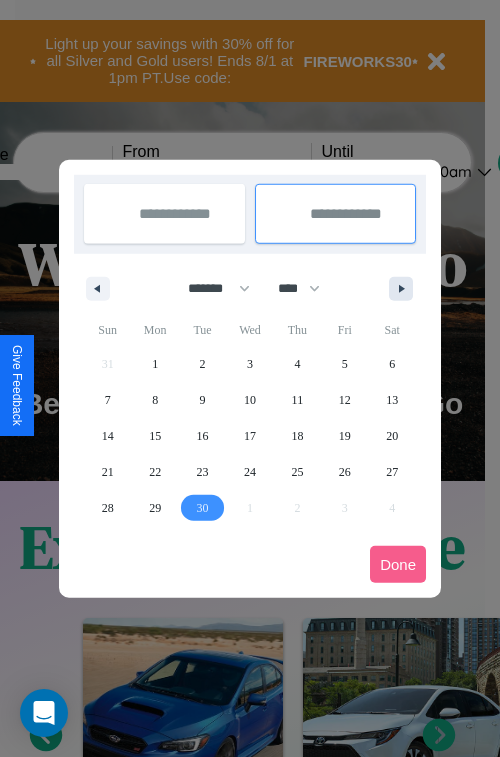 click at bounding box center [405, 289] 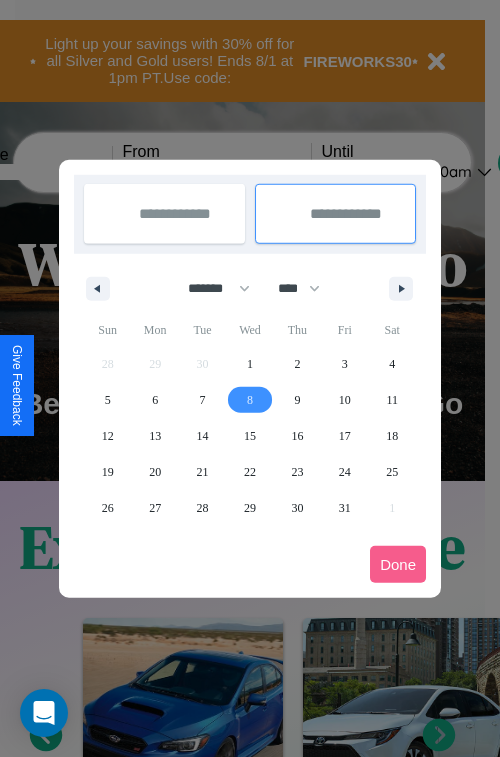 click on "8" at bounding box center [250, 400] 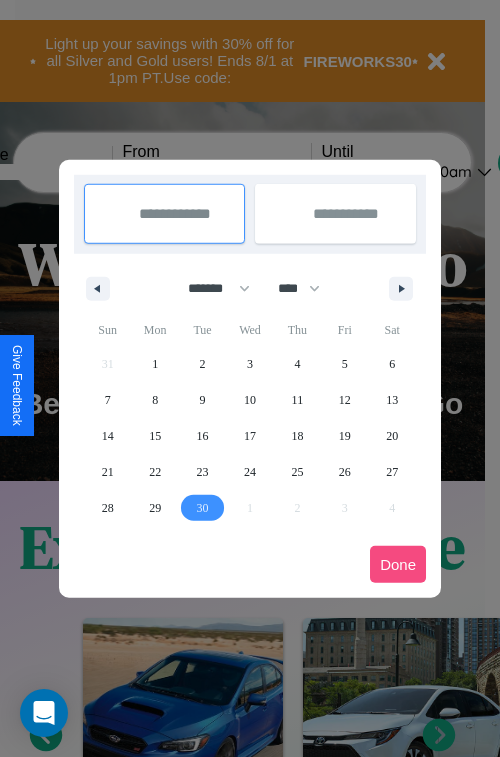 click on "Done" at bounding box center [398, 564] 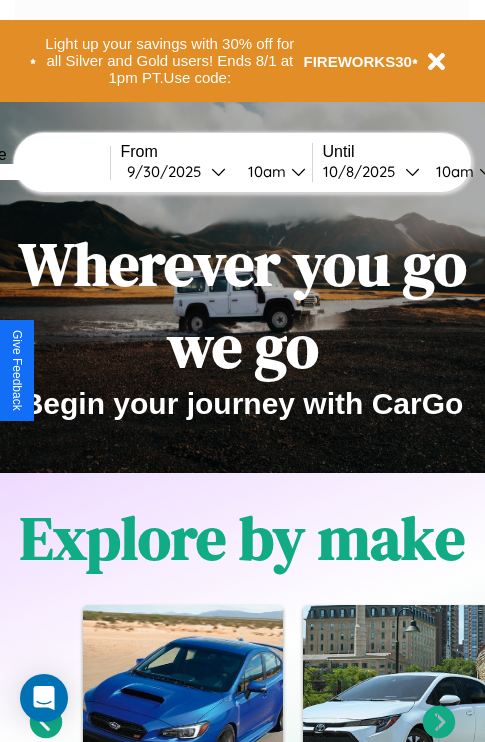 scroll, scrollTop: 0, scrollLeft: 76, axis: horizontal 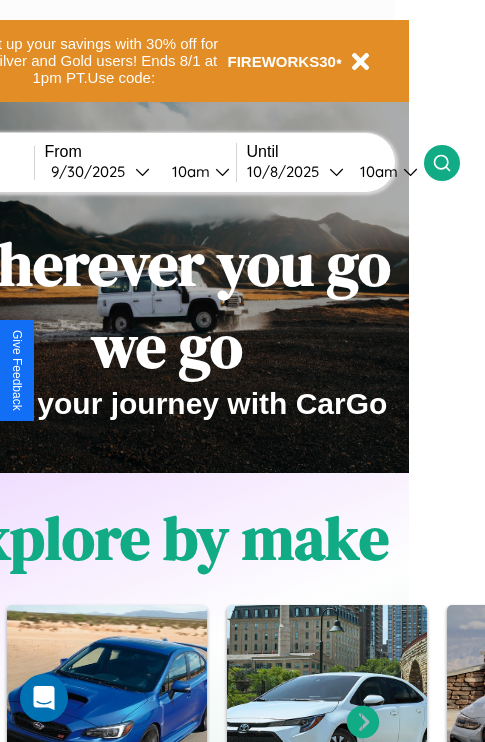 click 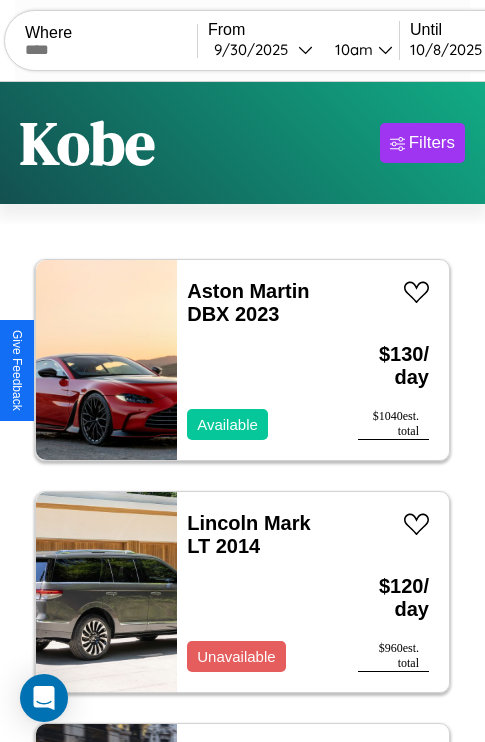scroll, scrollTop: 79, scrollLeft: 0, axis: vertical 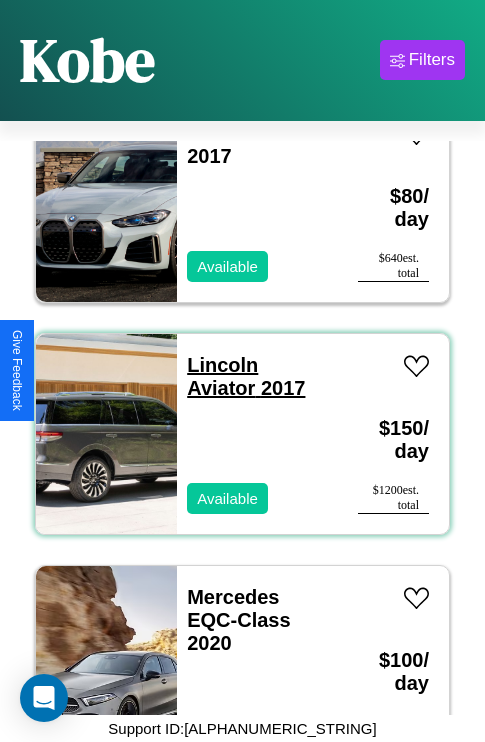 click on "Lincoln   Aviator   2017" at bounding box center [246, 376] 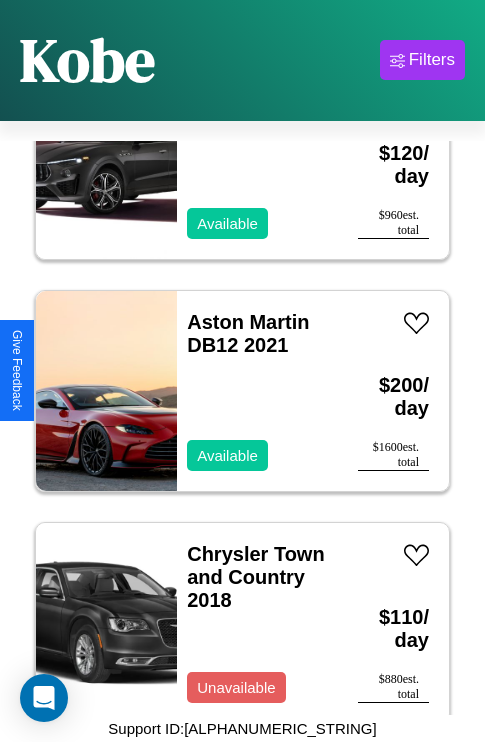 scroll, scrollTop: 21187, scrollLeft: 0, axis: vertical 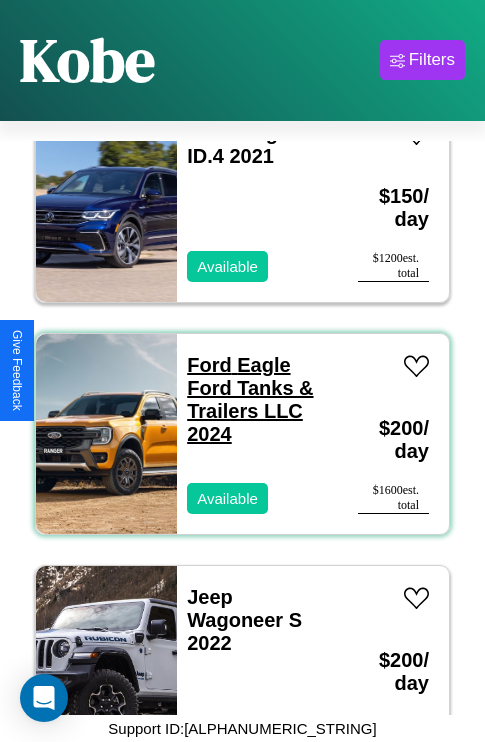 click on "Ford   Eagle Ford Tanks & Trailers LLC   2024" at bounding box center [250, 399] 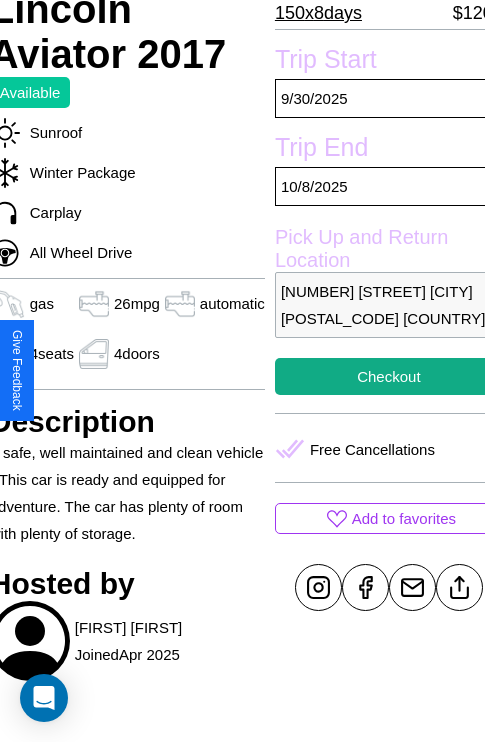 scroll, scrollTop: 432, scrollLeft: 84, axis: both 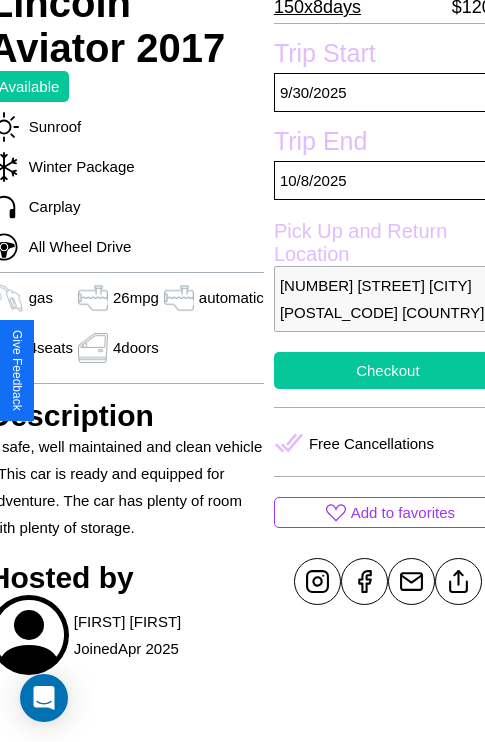 click on "Checkout" at bounding box center [388, 370] 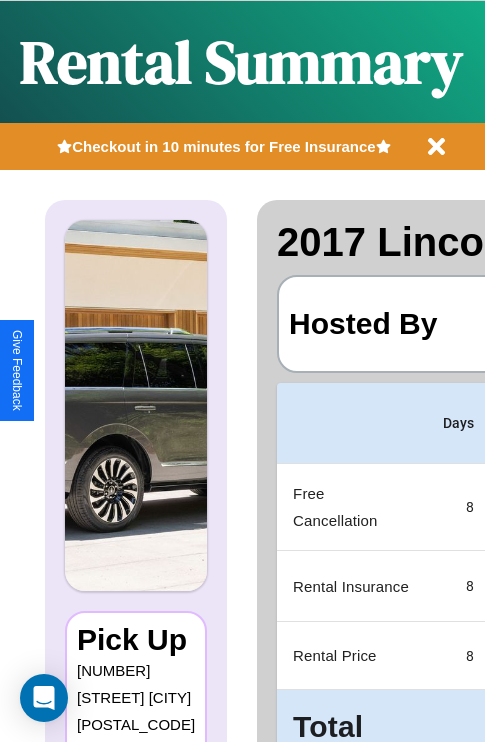 scroll, scrollTop: 0, scrollLeft: 378, axis: horizontal 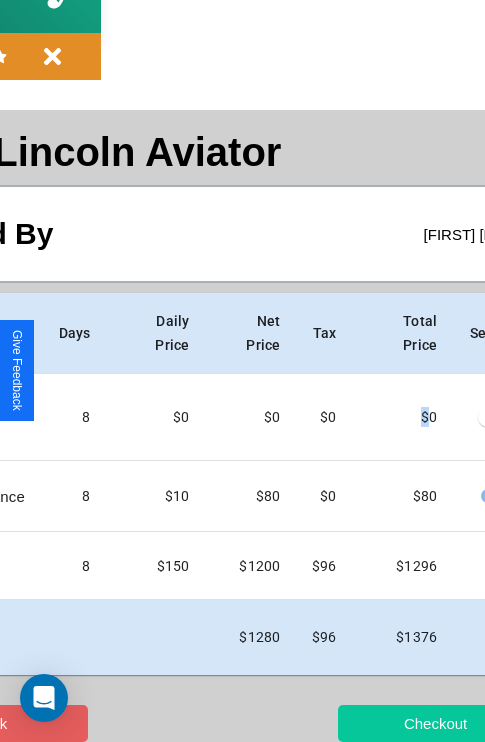 click on "Checkout" at bounding box center (435, 723) 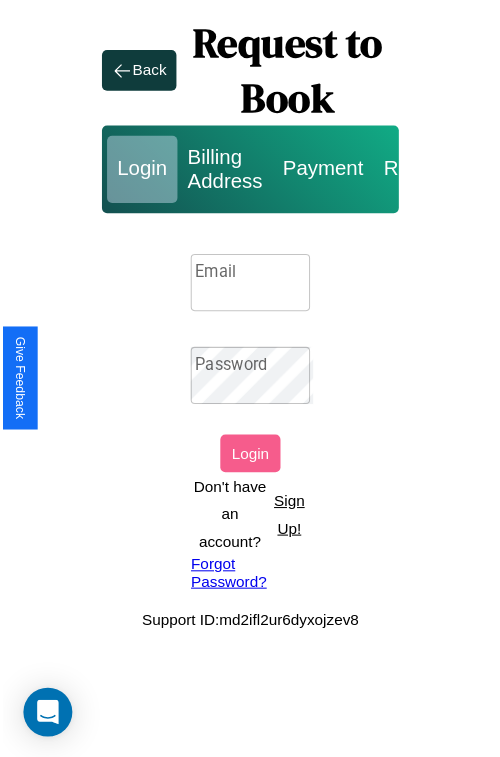 scroll, scrollTop: 0, scrollLeft: 0, axis: both 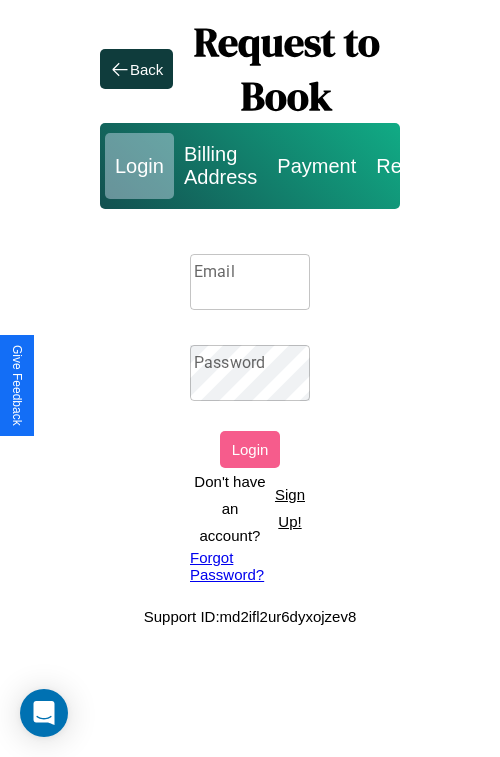 click on "Sign Up!" at bounding box center (290, 508) 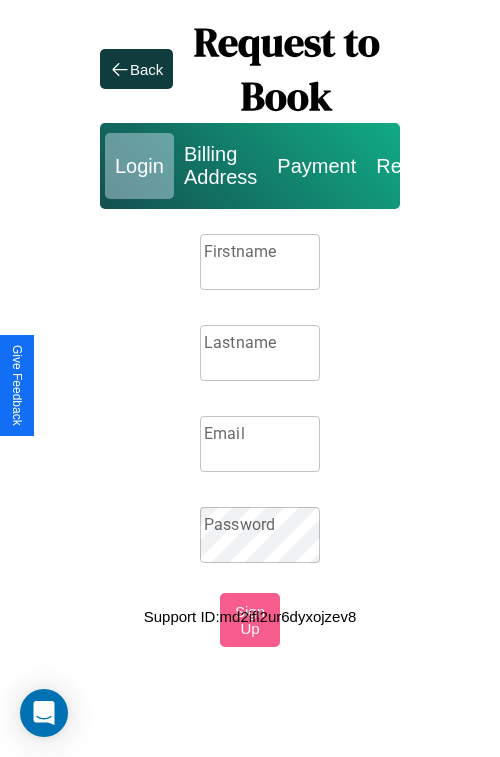 click on "Firstname" at bounding box center (260, 262) 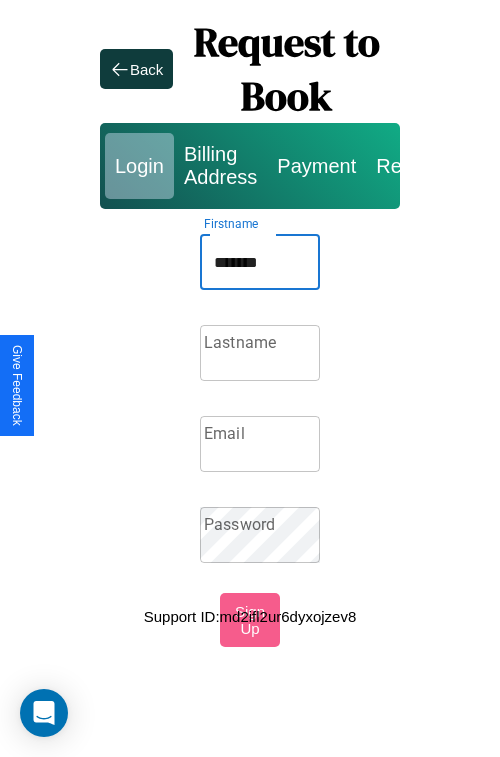 type on "*******" 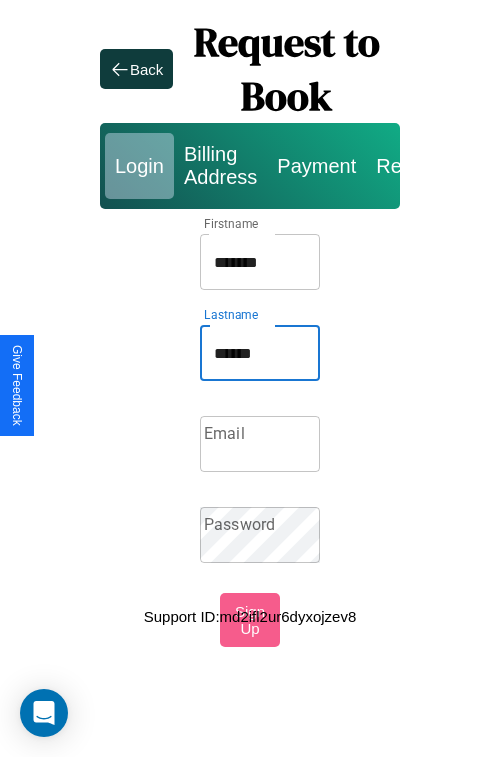 type on "******" 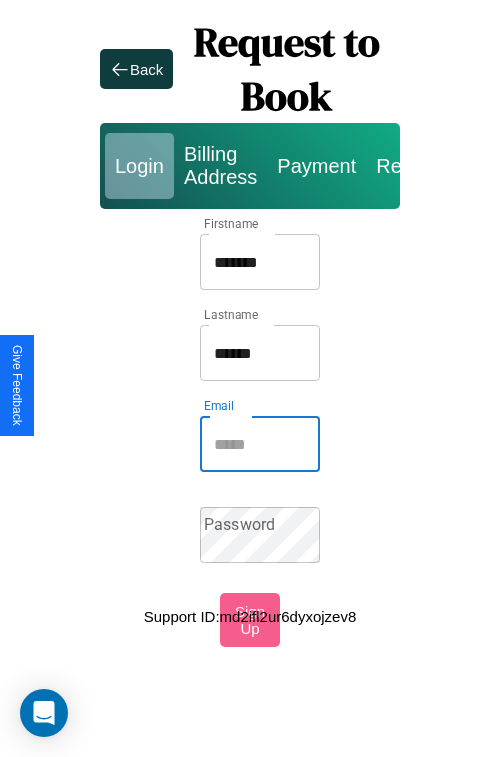 click on "Email" at bounding box center (260, 444) 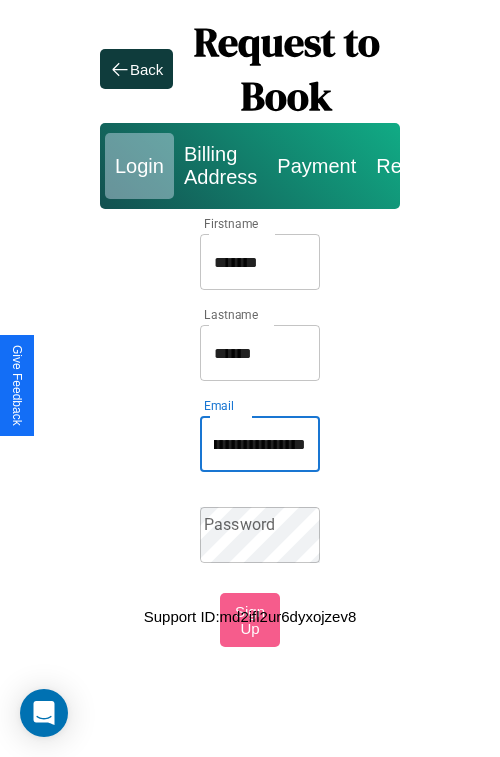 scroll, scrollTop: 0, scrollLeft: 112, axis: horizontal 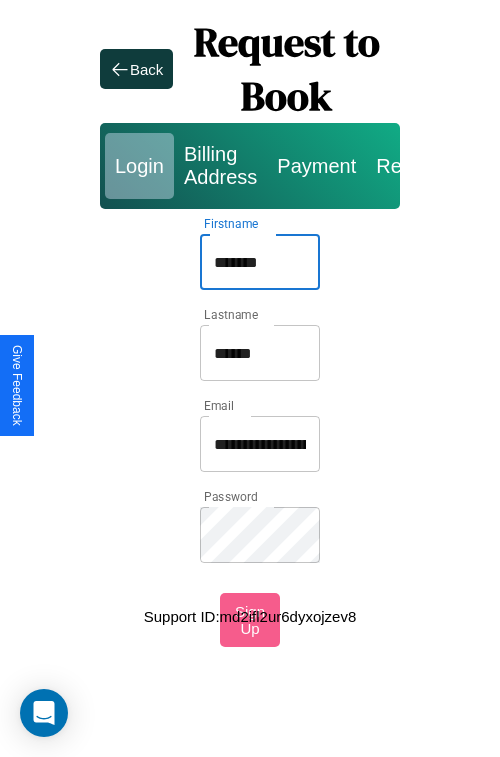 click on "*******" at bounding box center (260, 262) 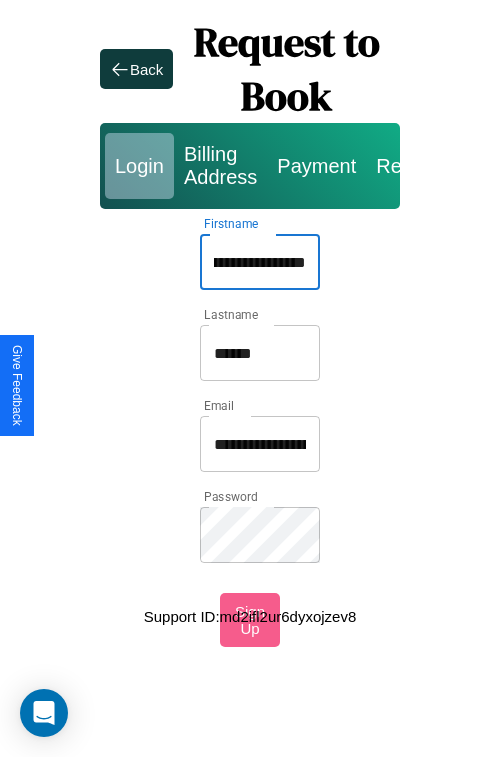 scroll, scrollTop: 0, scrollLeft: 41, axis: horizontal 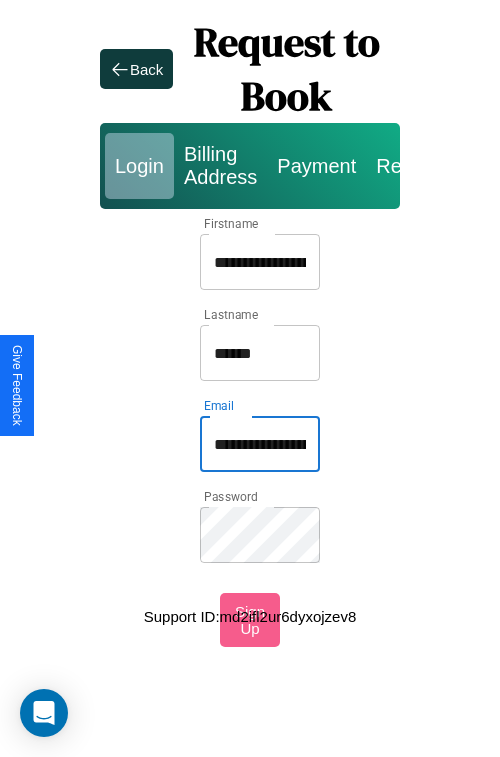 click on "**********" at bounding box center (260, 444) 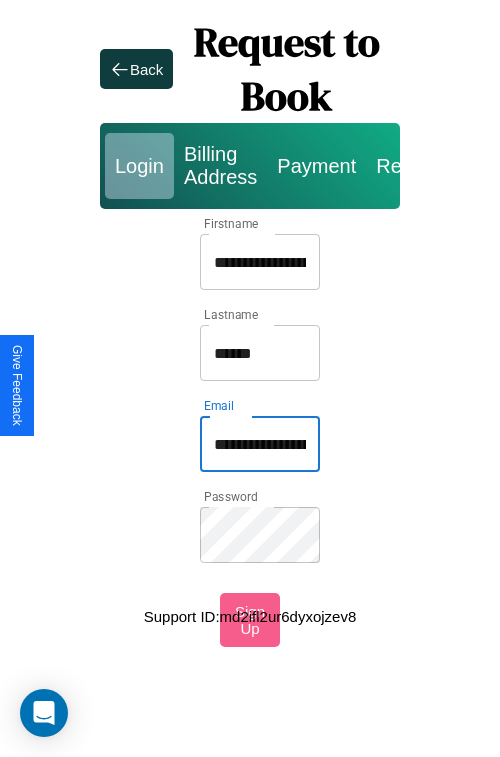 type on "**********" 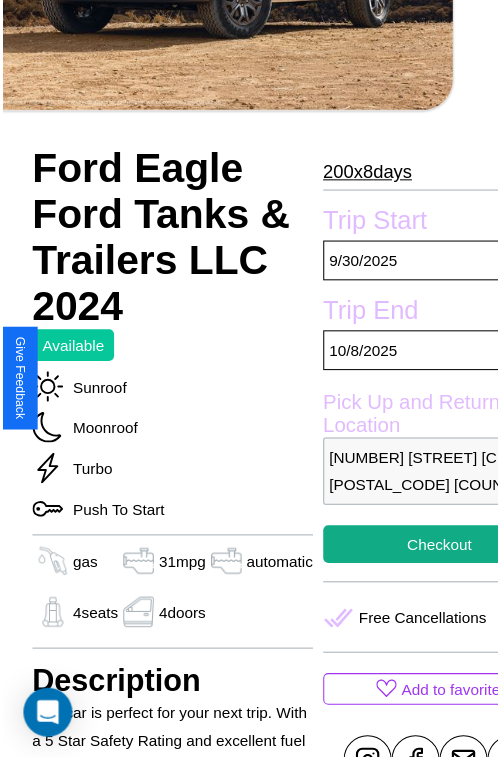 scroll, scrollTop: 639, scrollLeft: 84, axis: both 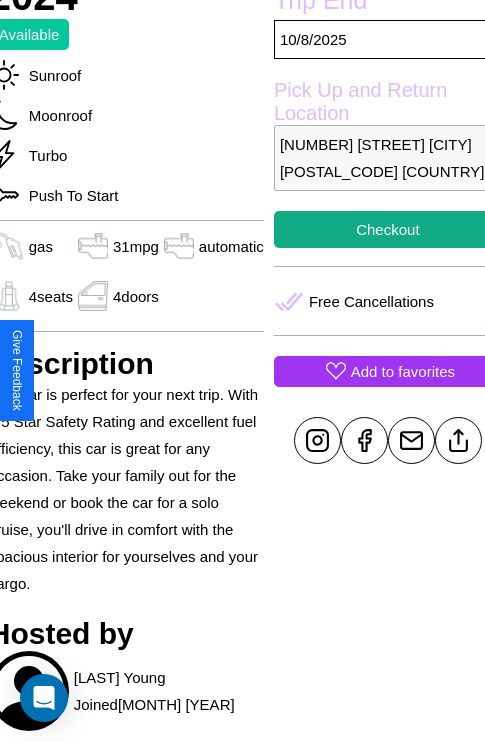 click on "Add to favorites" at bounding box center [403, 371] 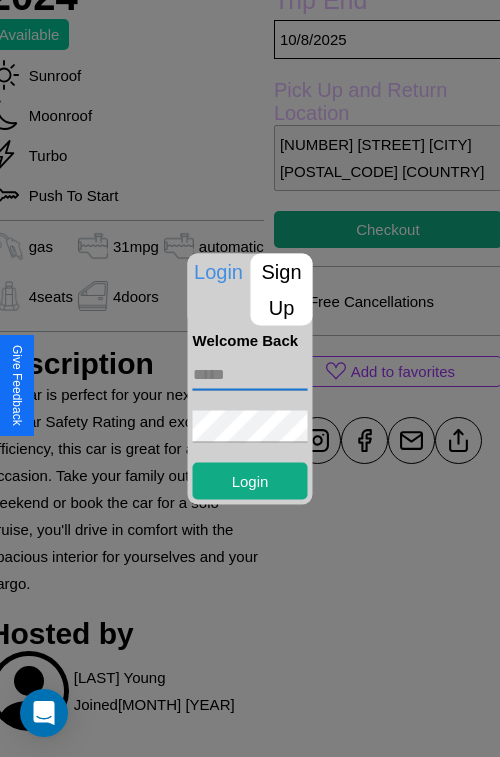 click at bounding box center [250, 374] 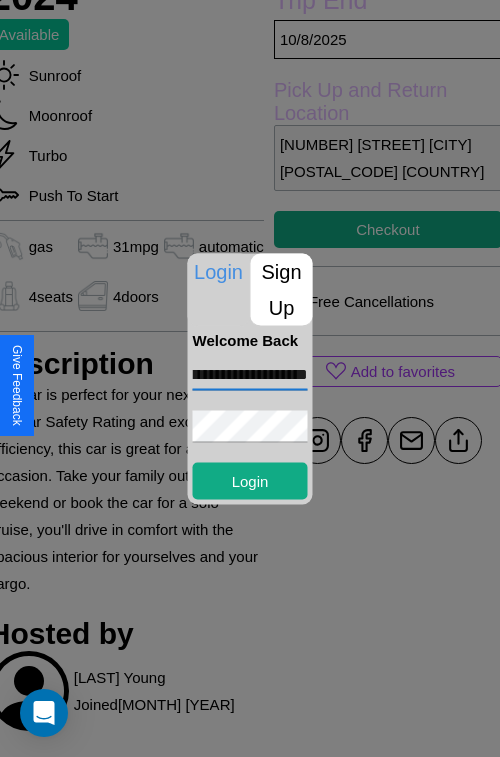 scroll, scrollTop: 0, scrollLeft: 54, axis: horizontal 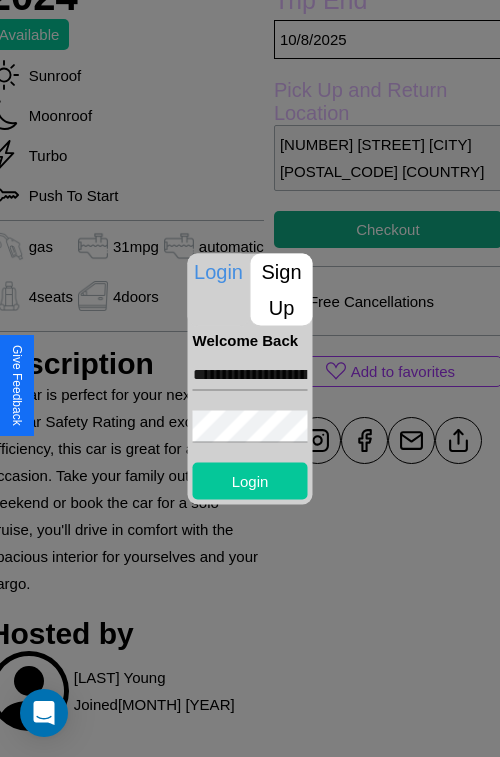 click on "Login" at bounding box center (250, 480) 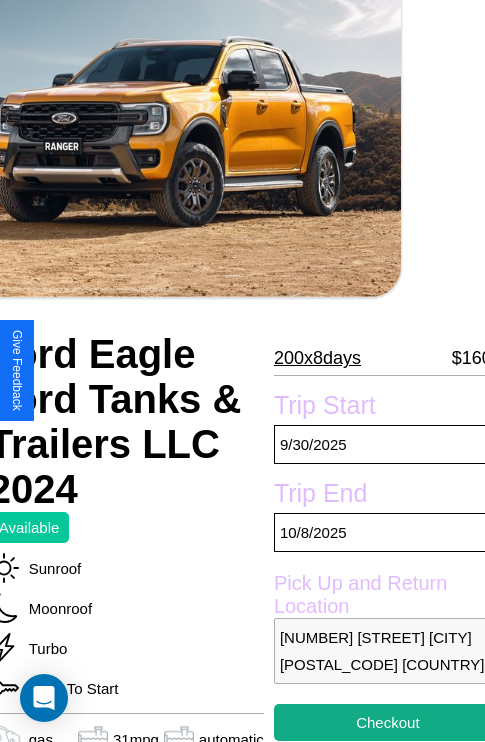 scroll, scrollTop: 133, scrollLeft: 84, axis: both 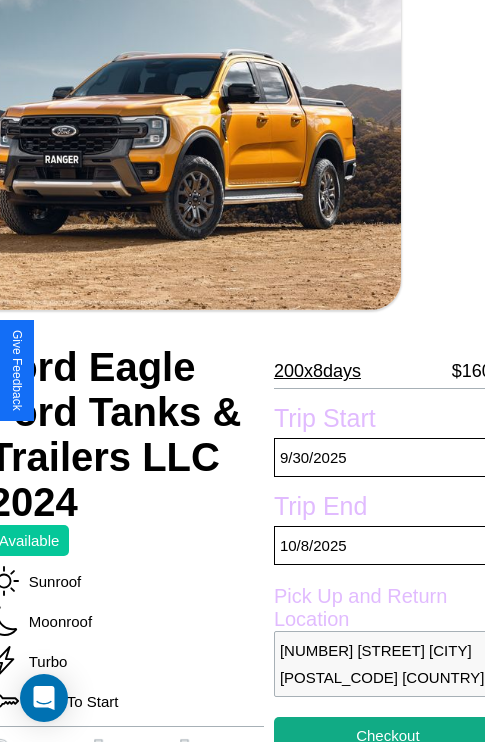 click on "200  x  8  days" at bounding box center [317, 371] 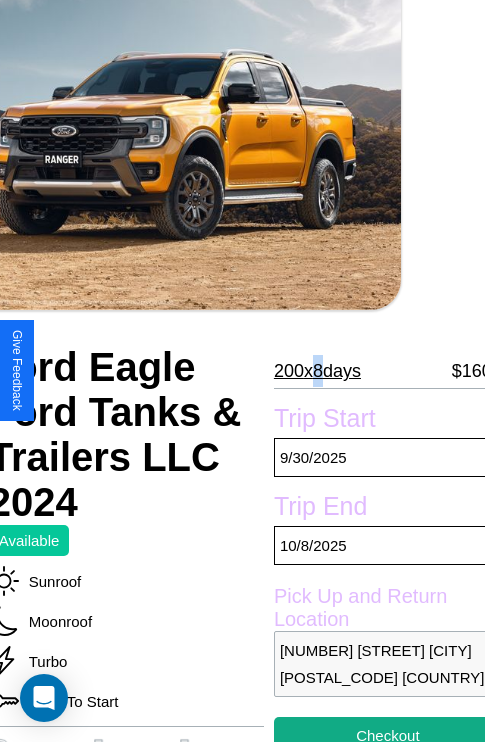 click on "200  x  8  days" at bounding box center [317, 371] 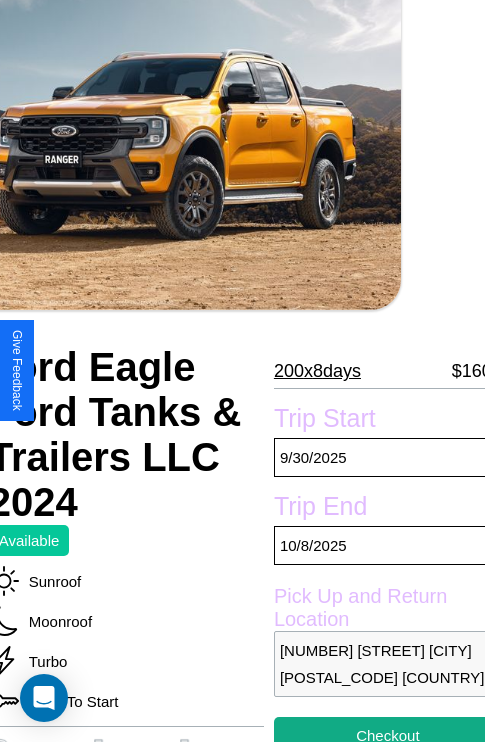 click on "200  x  8  days" at bounding box center [317, 371] 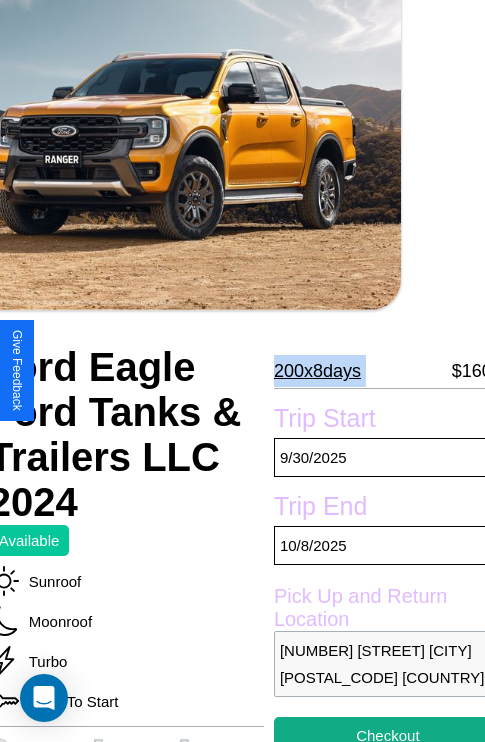 click on "200  x  8  days" at bounding box center [317, 371] 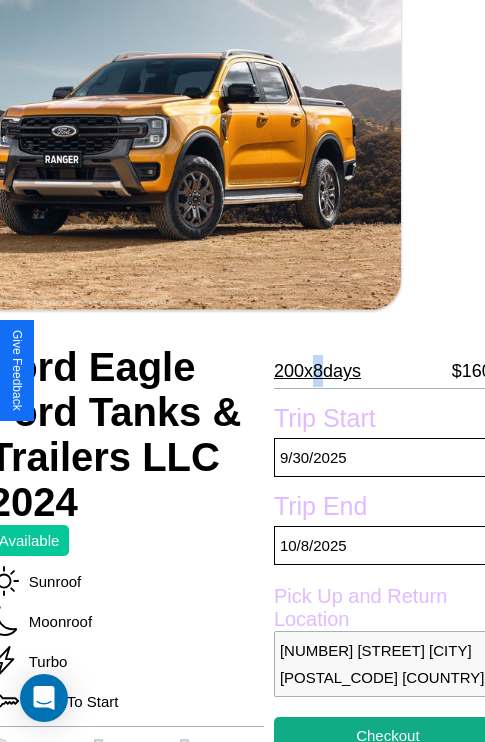 click on "200  x  8  days" at bounding box center (317, 371) 